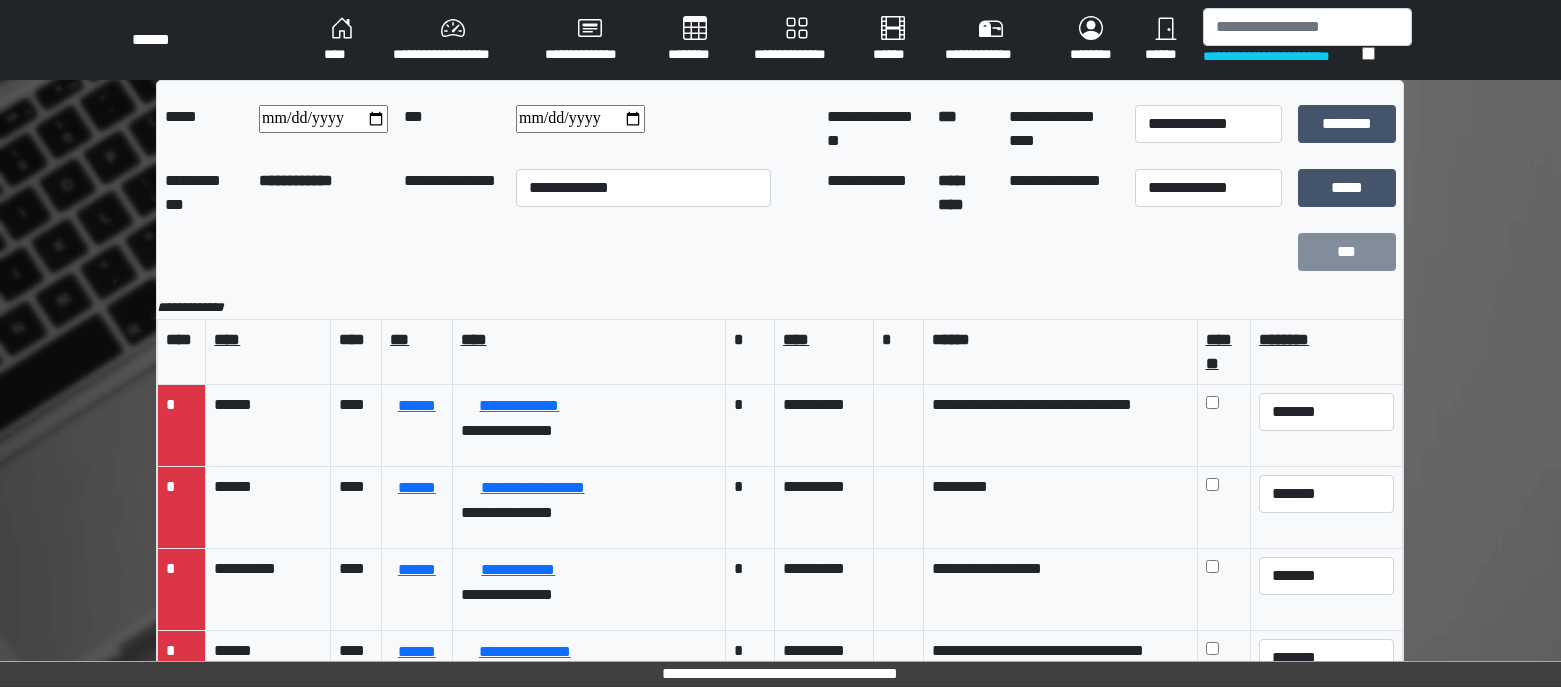 scroll, scrollTop: 0, scrollLeft: 0, axis: both 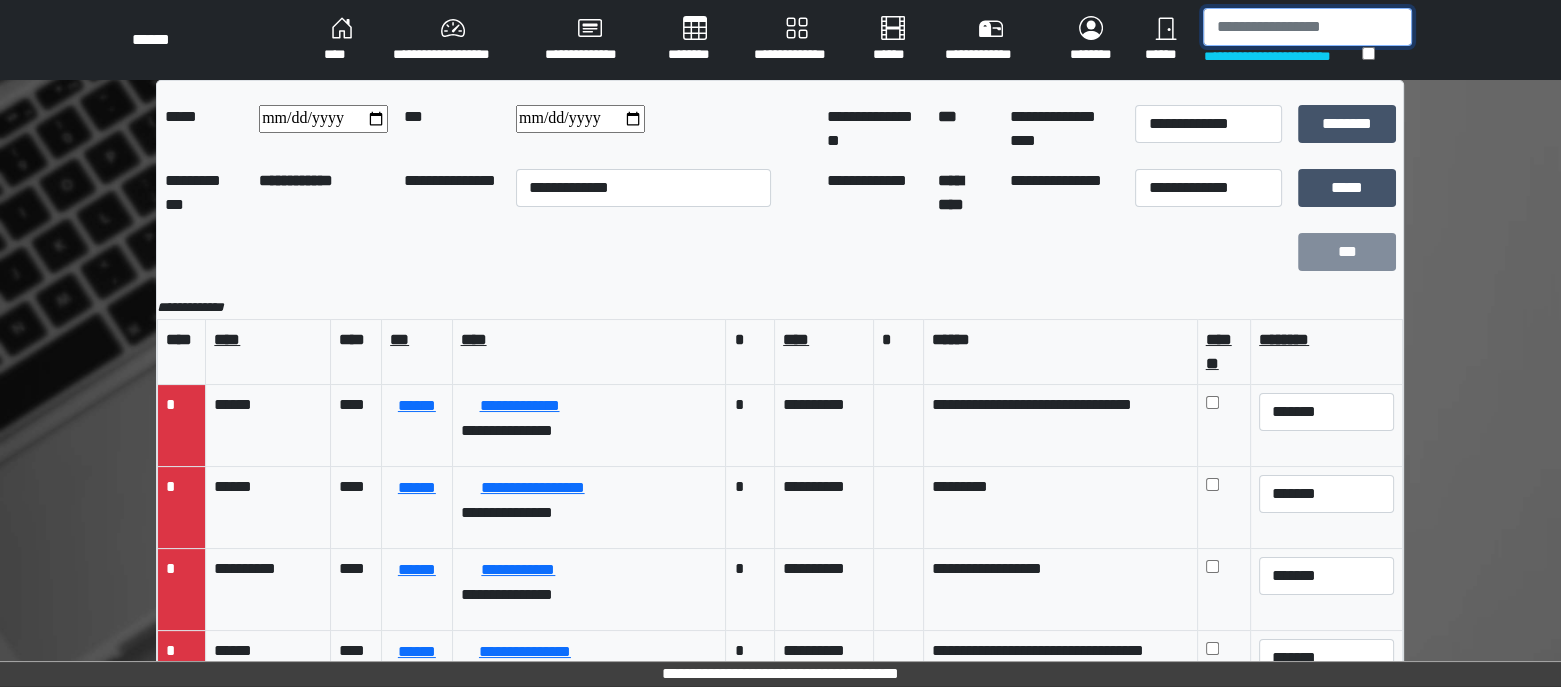click at bounding box center (1307, 27) 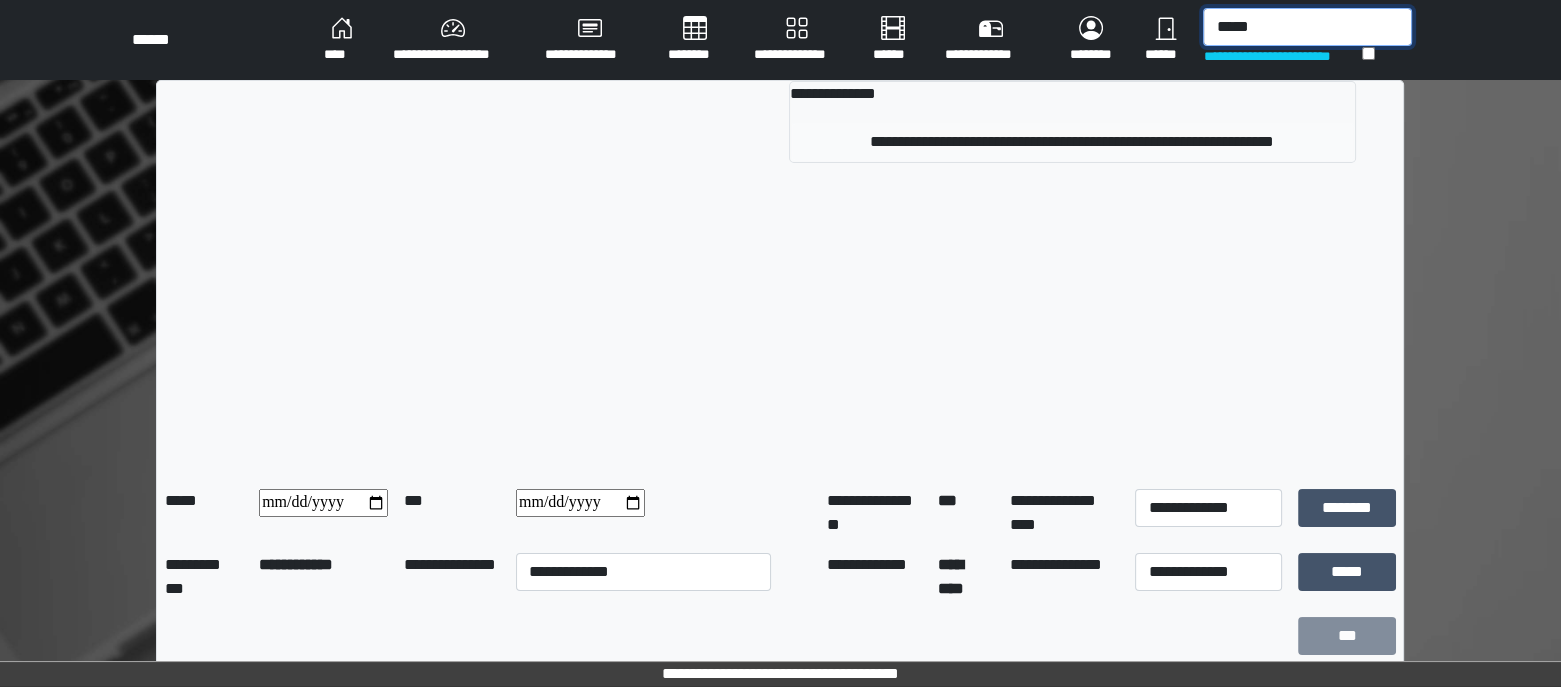 type on "*****" 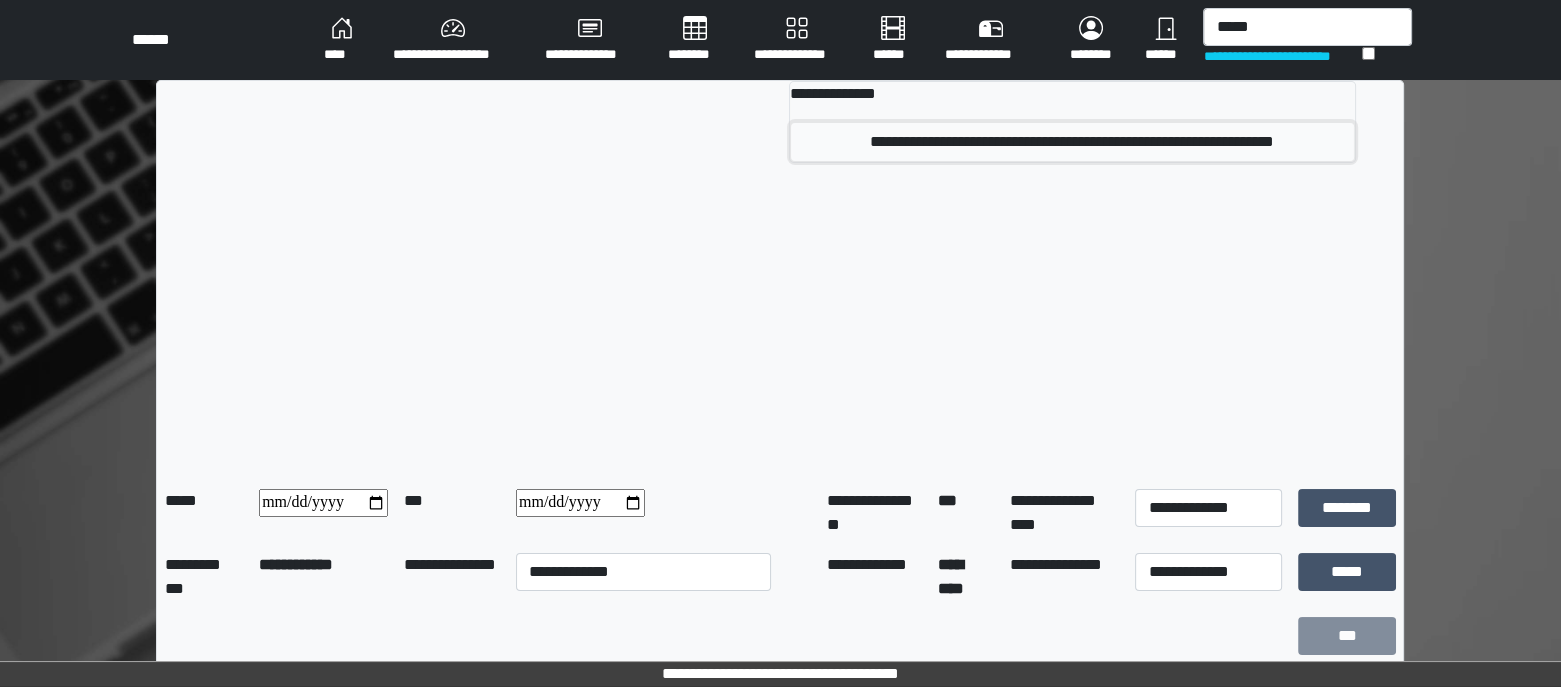 click on "**********" at bounding box center (1072, 142) 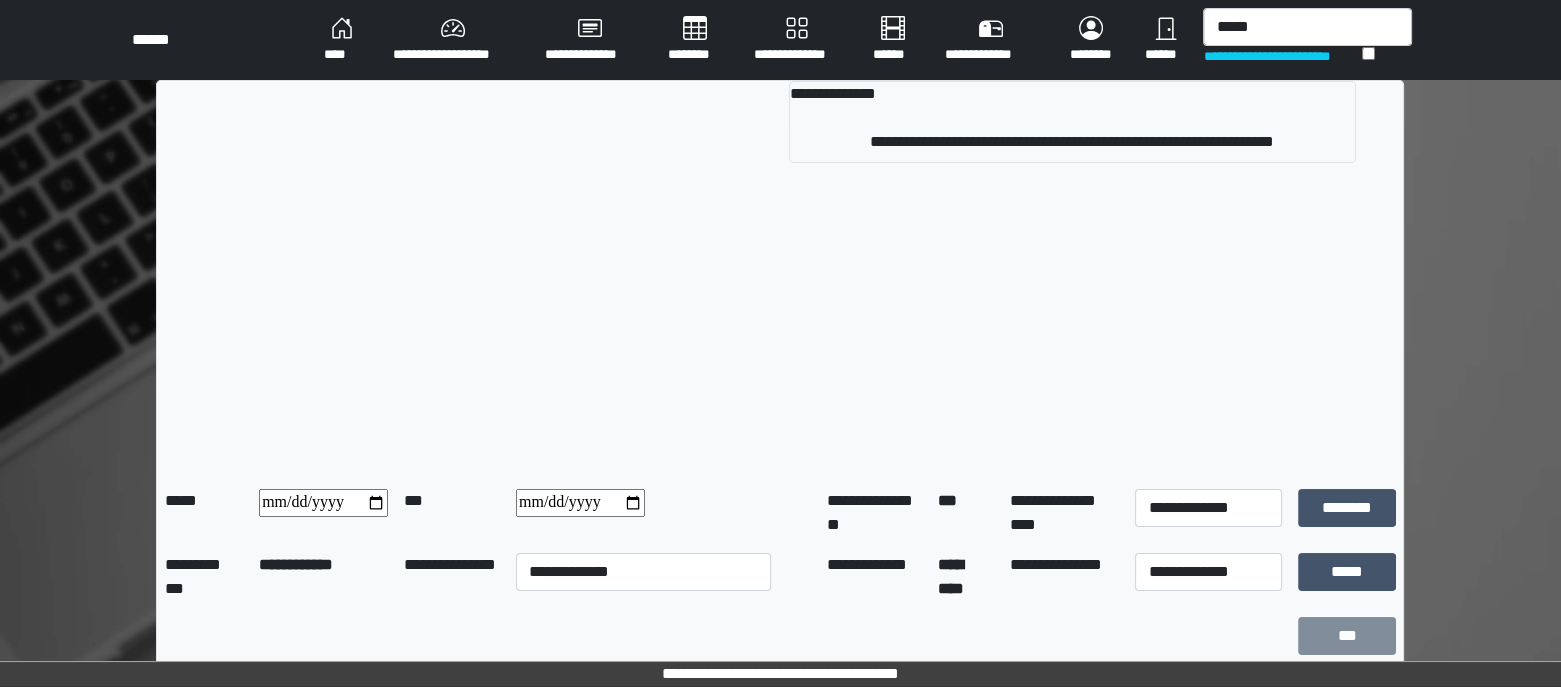 type 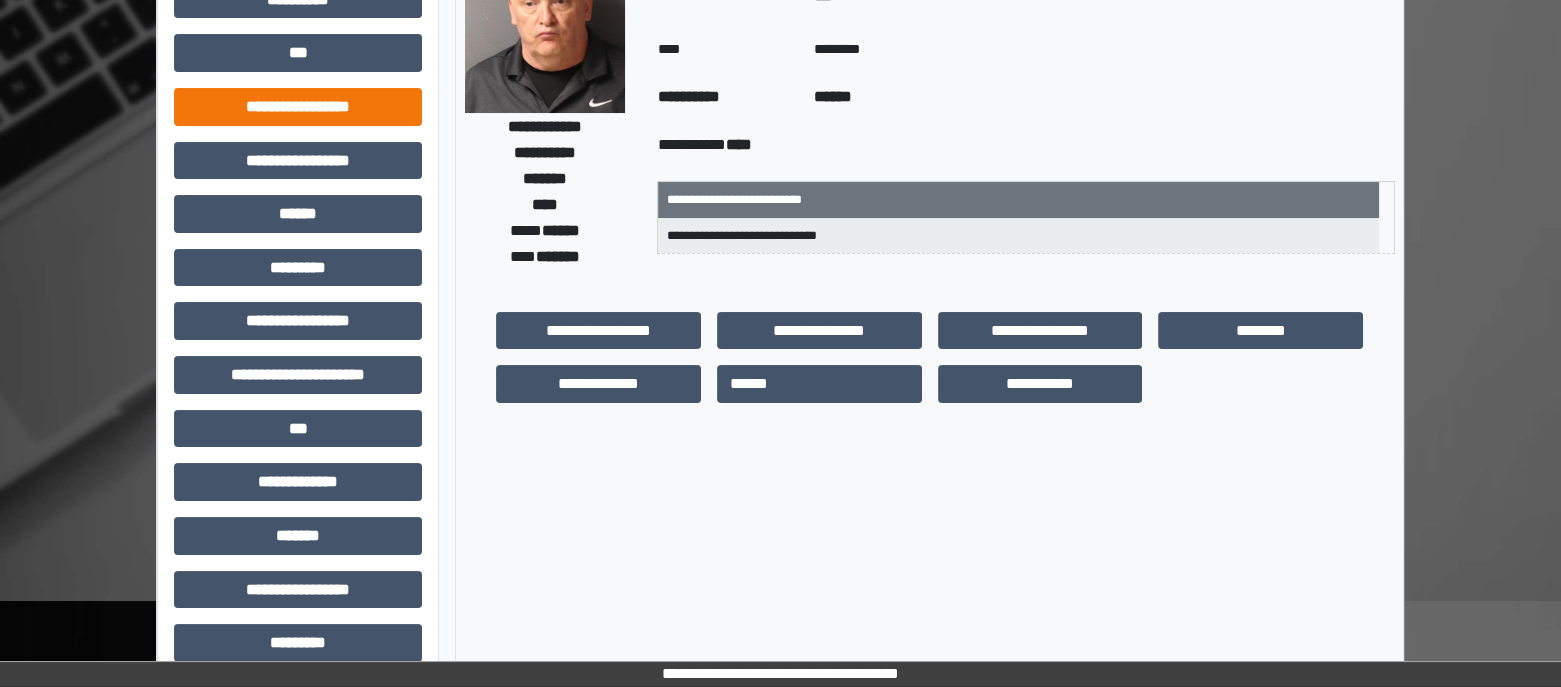 scroll, scrollTop: 0, scrollLeft: 0, axis: both 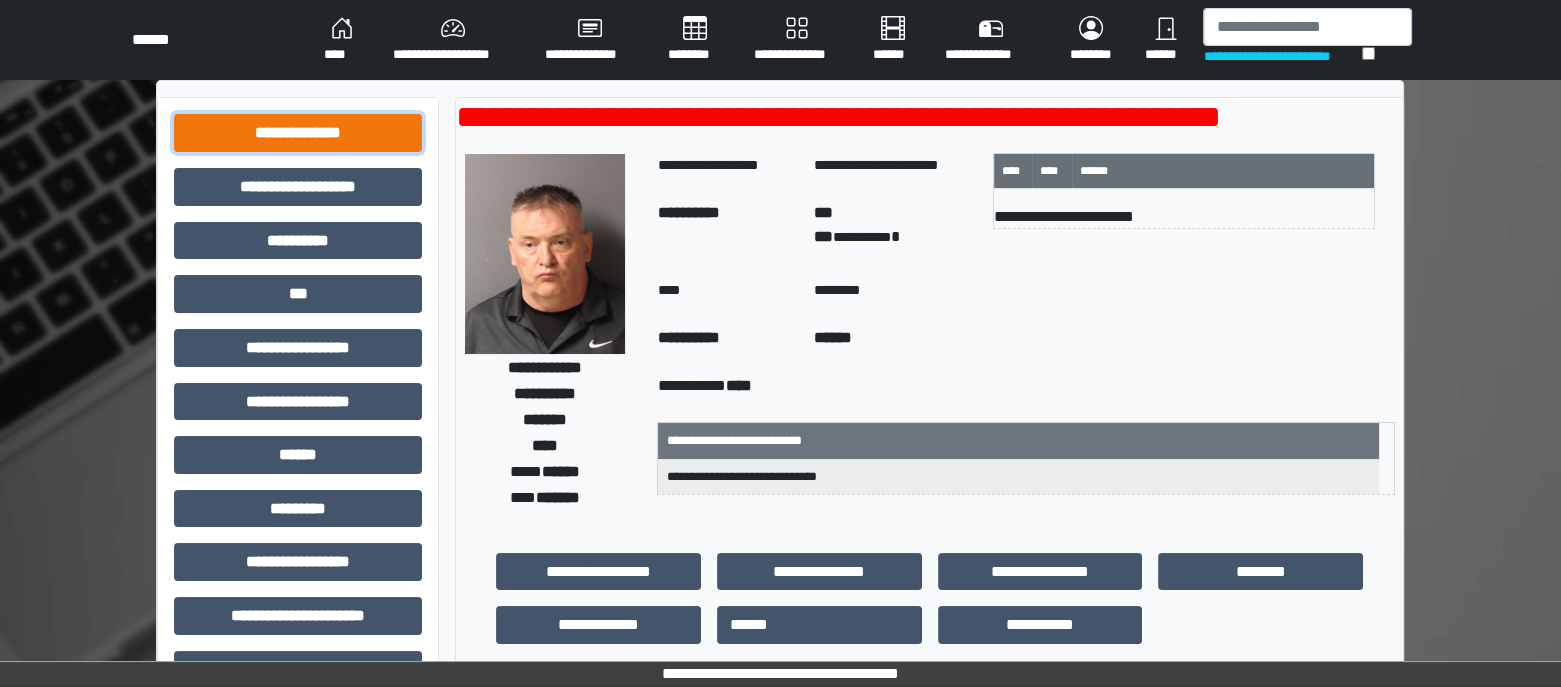 click on "**********" at bounding box center [298, 133] 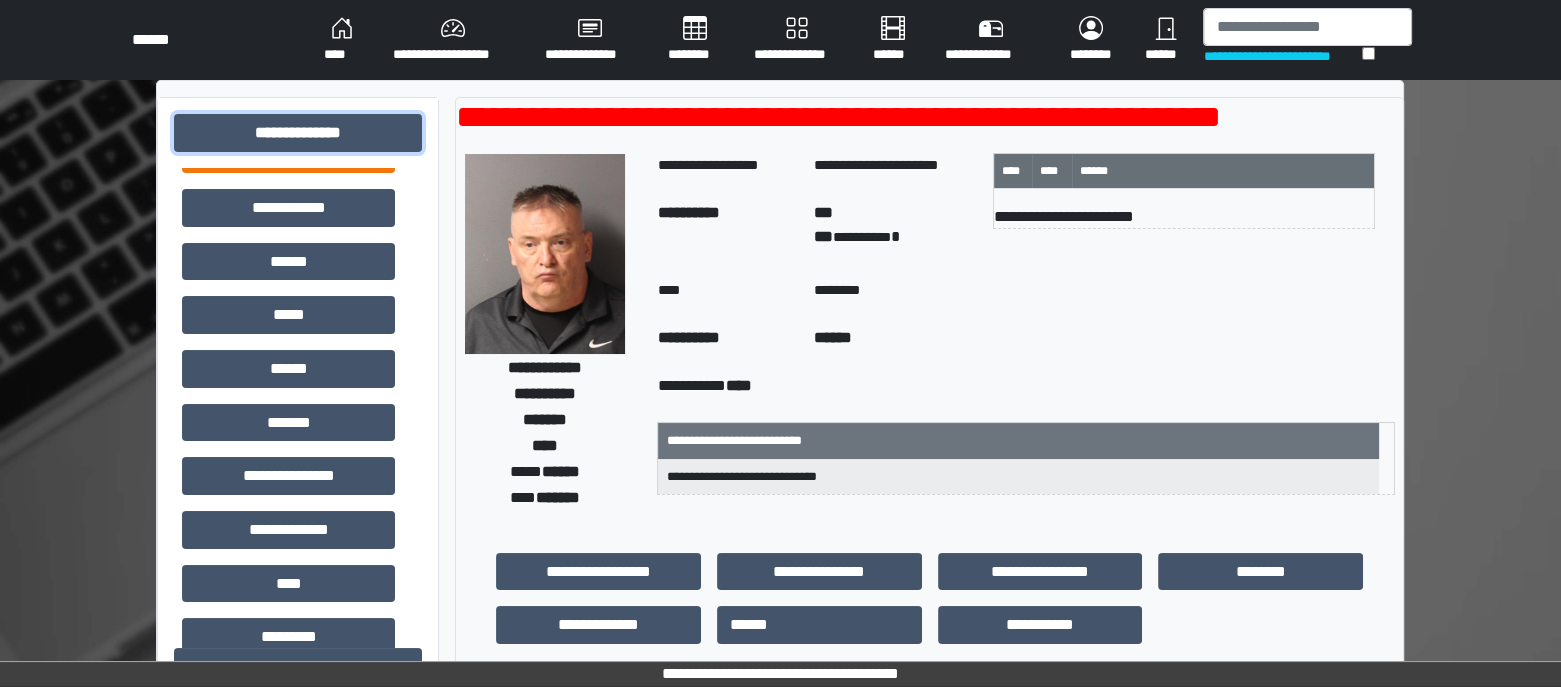 scroll, scrollTop: 375, scrollLeft: 0, axis: vertical 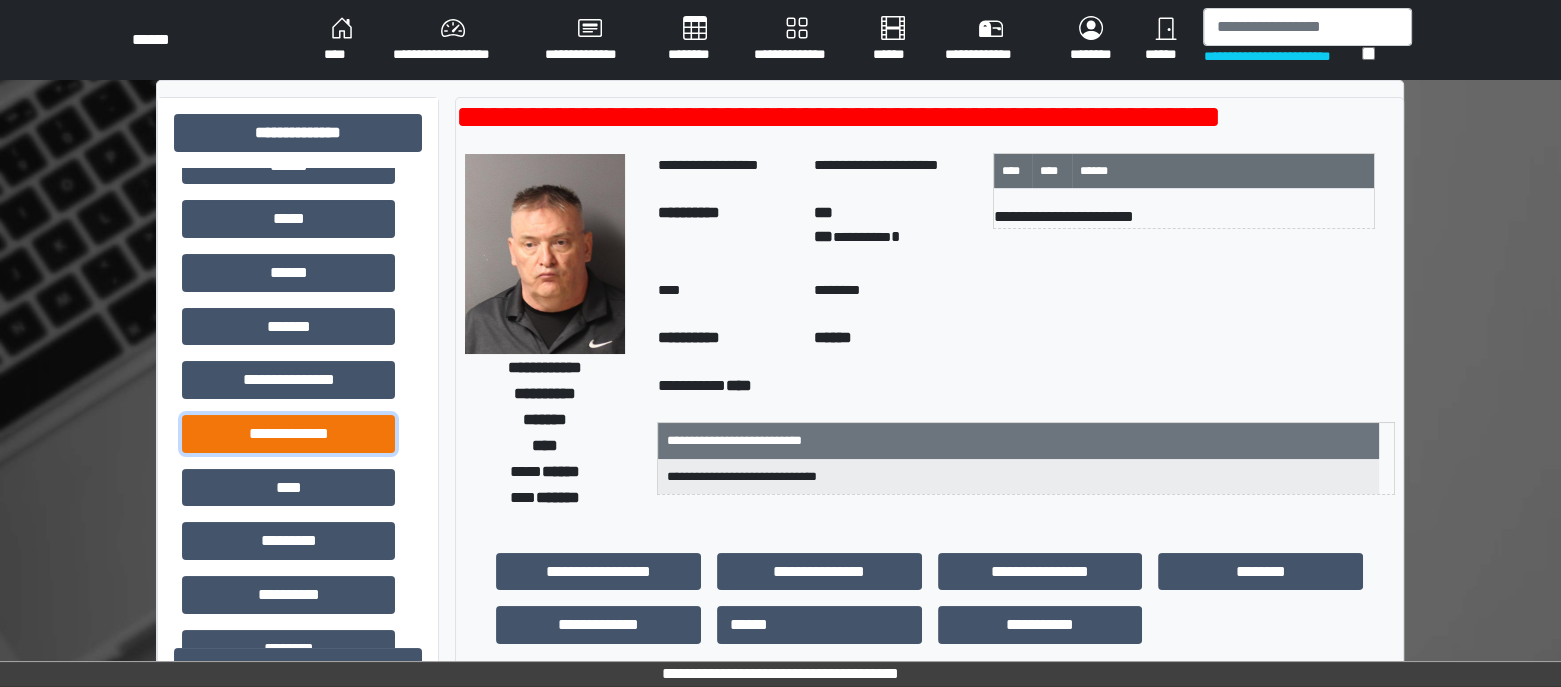 click on "**********" at bounding box center [288, 434] 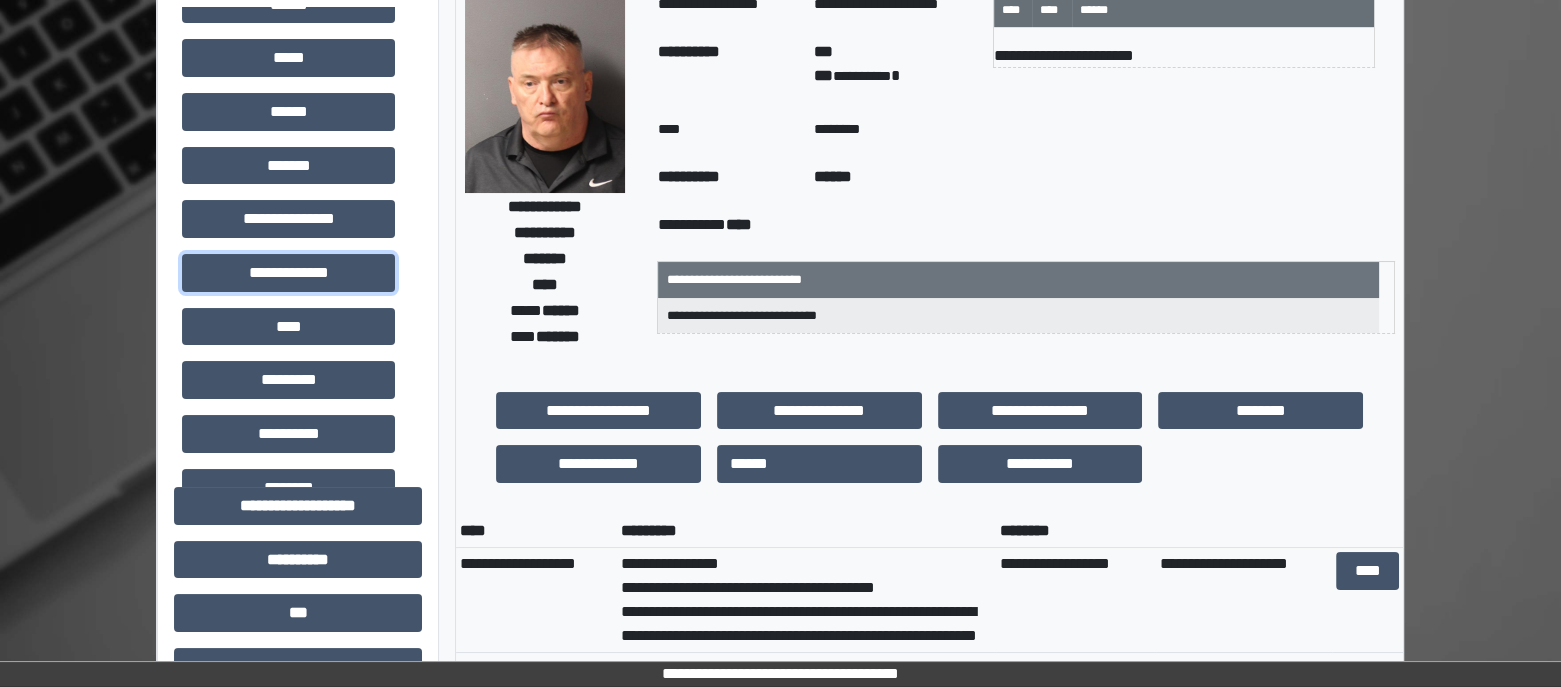 scroll, scrollTop: 375, scrollLeft: 0, axis: vertical 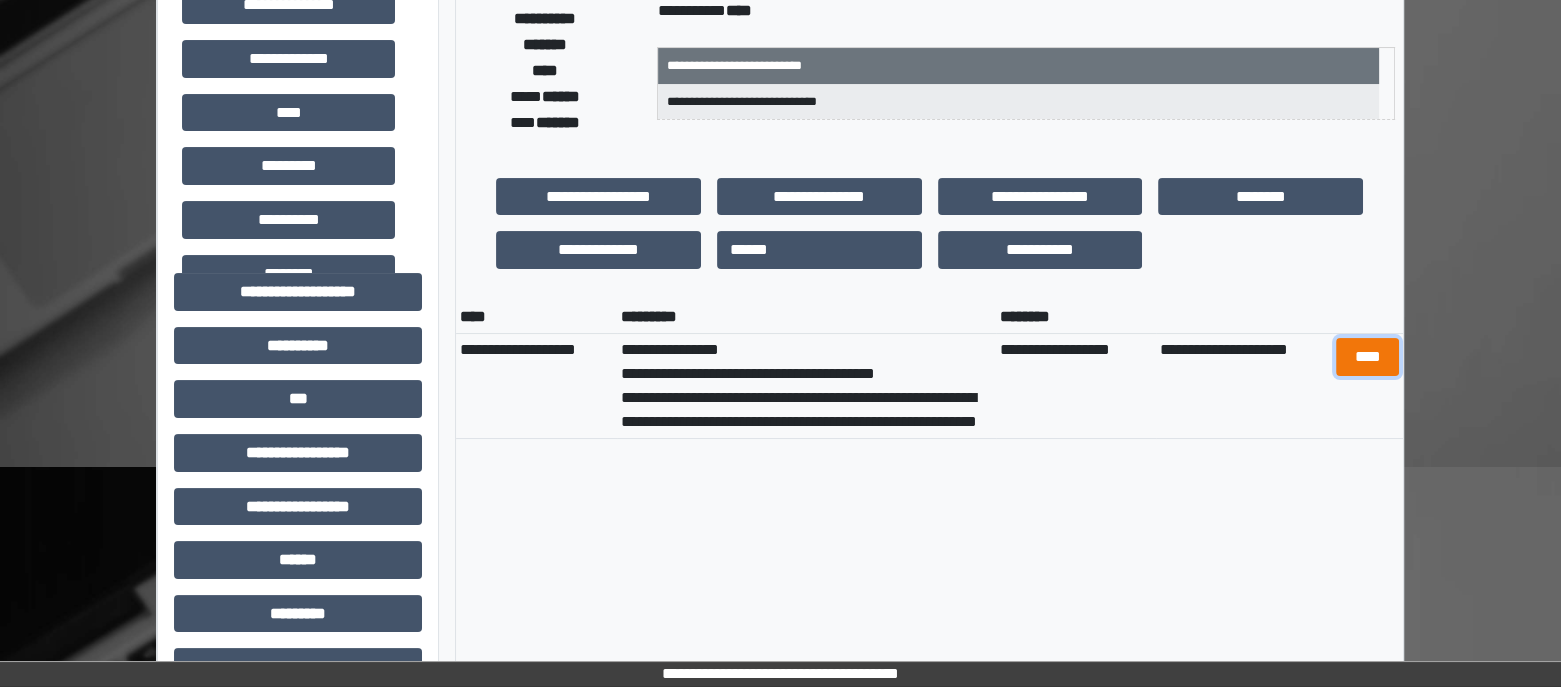 click on "****" at bounding box center (1367, 357) 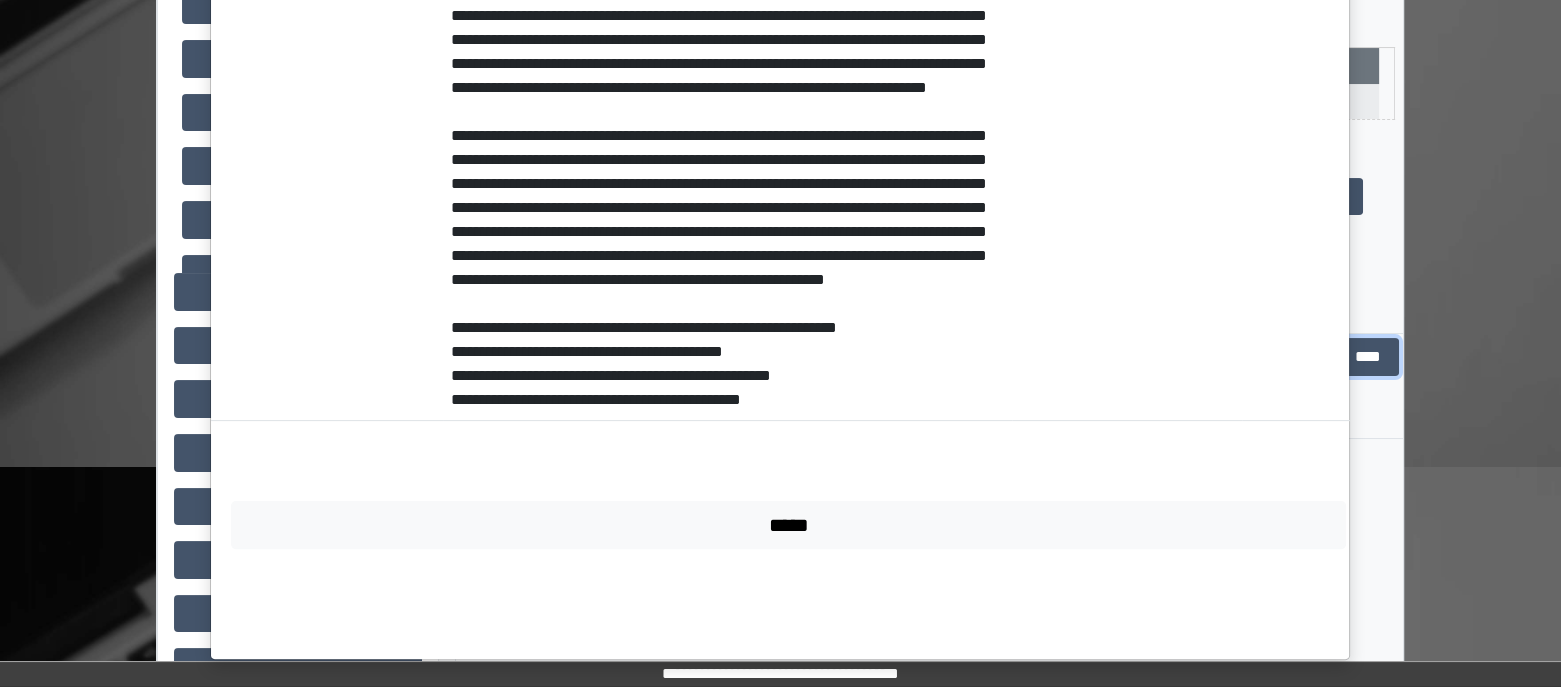 scroll, scrollTop: 0, scrollLeft: 0, axis: both 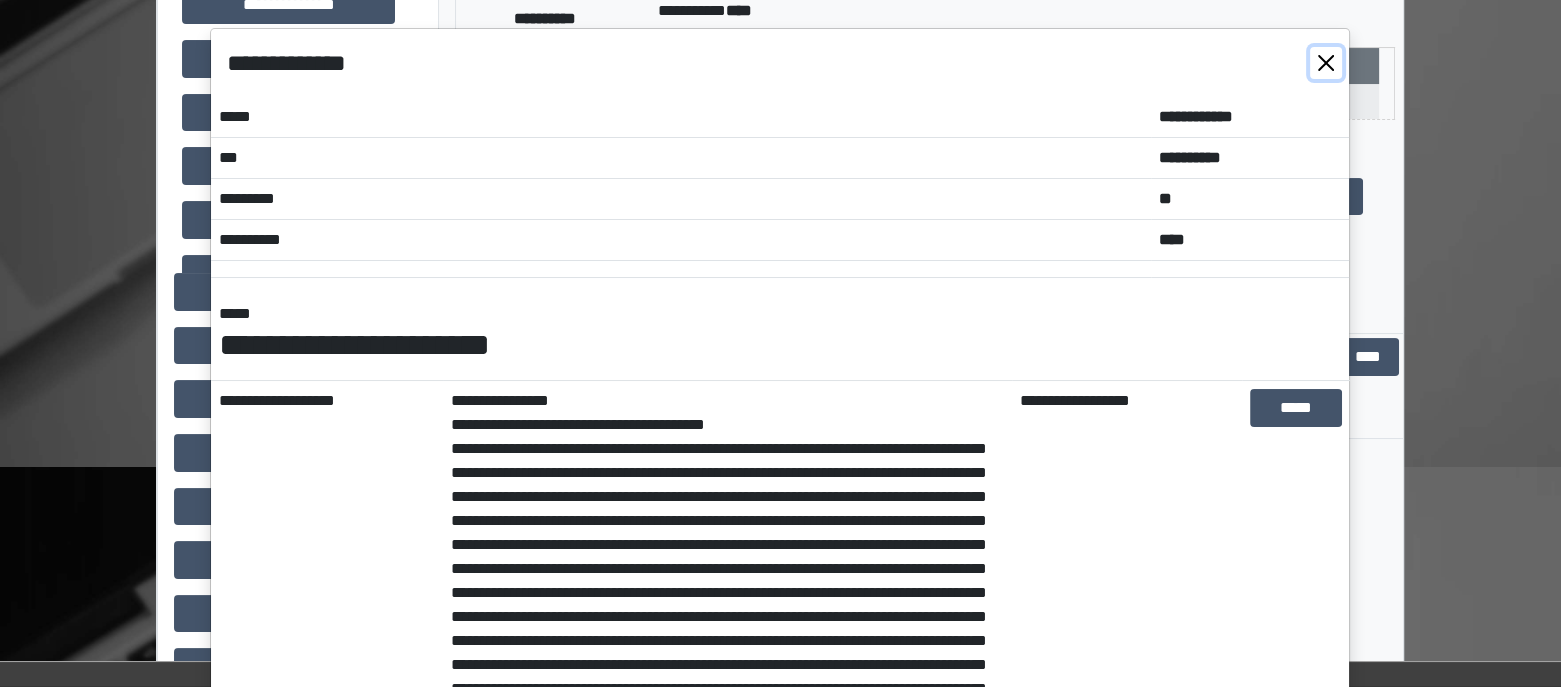 click at bounding box center (1326, 63) 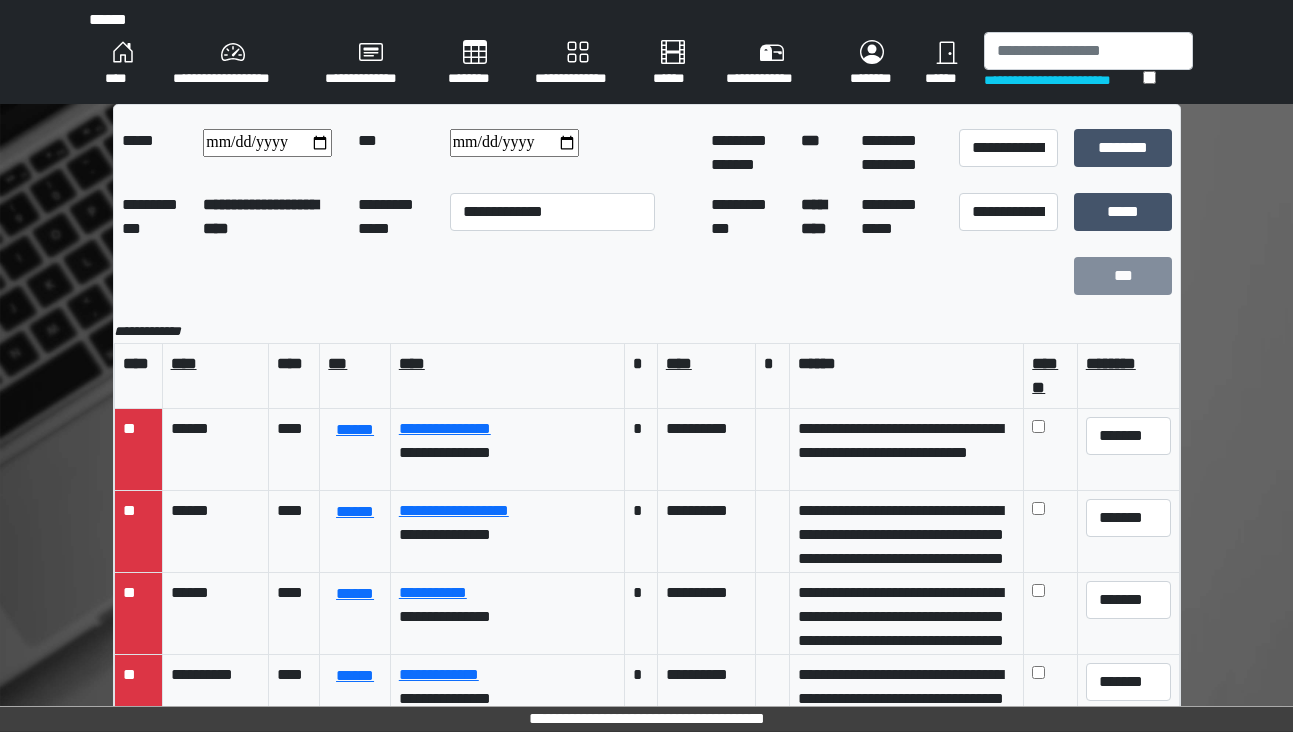 scroll, scrollTop: 0, scrollLeft: 0, axis: both 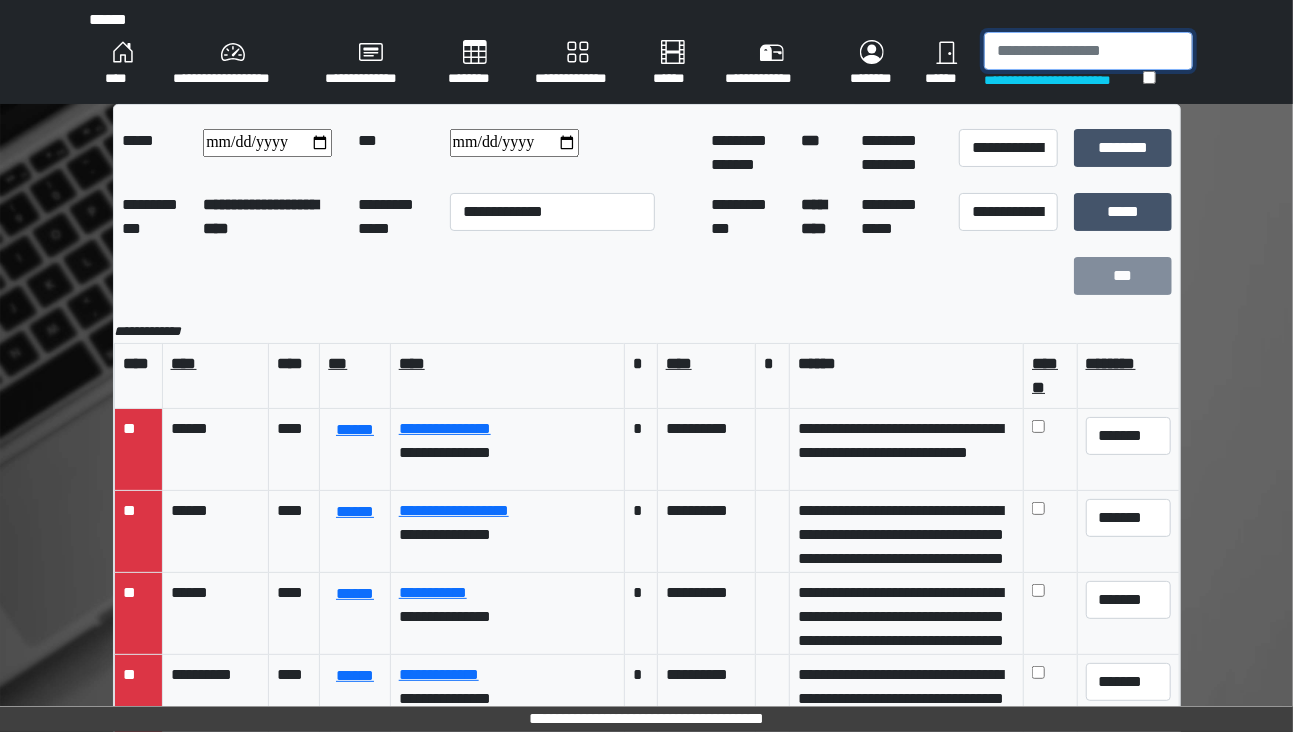 click at bounding box center (1088, 51) 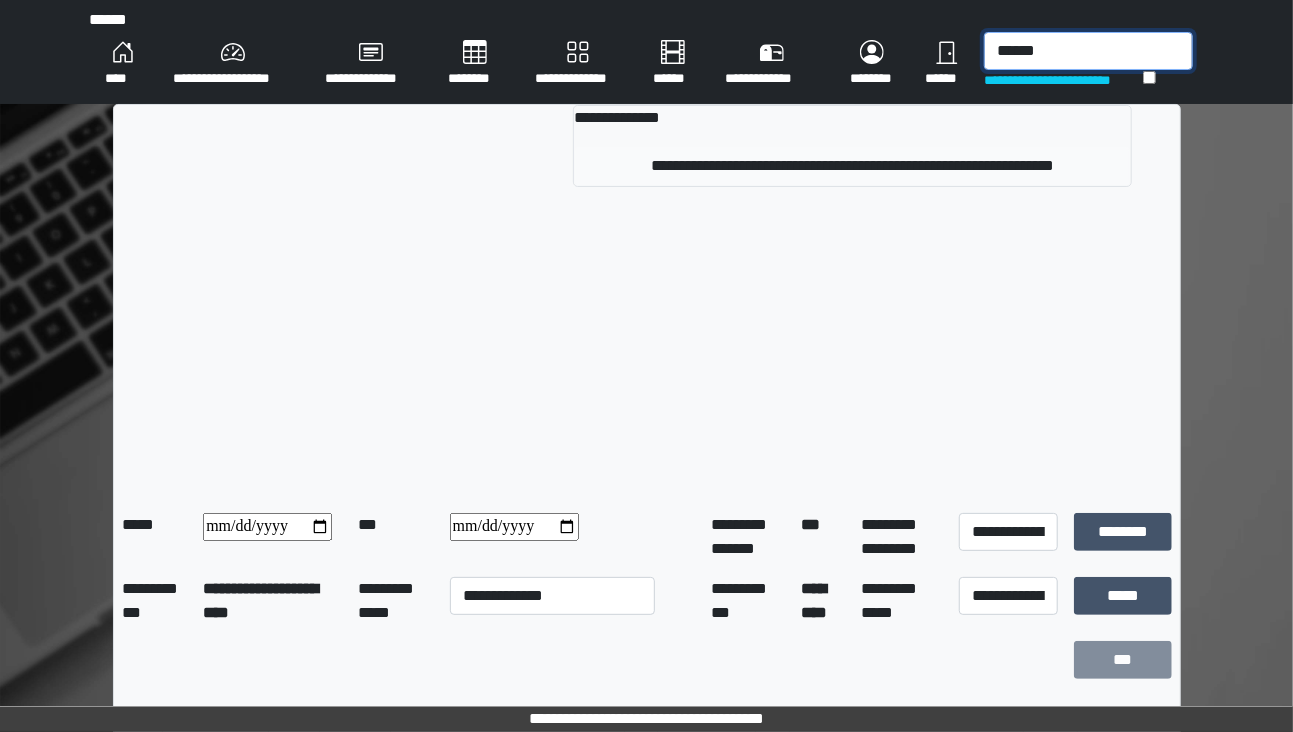 type on "******" 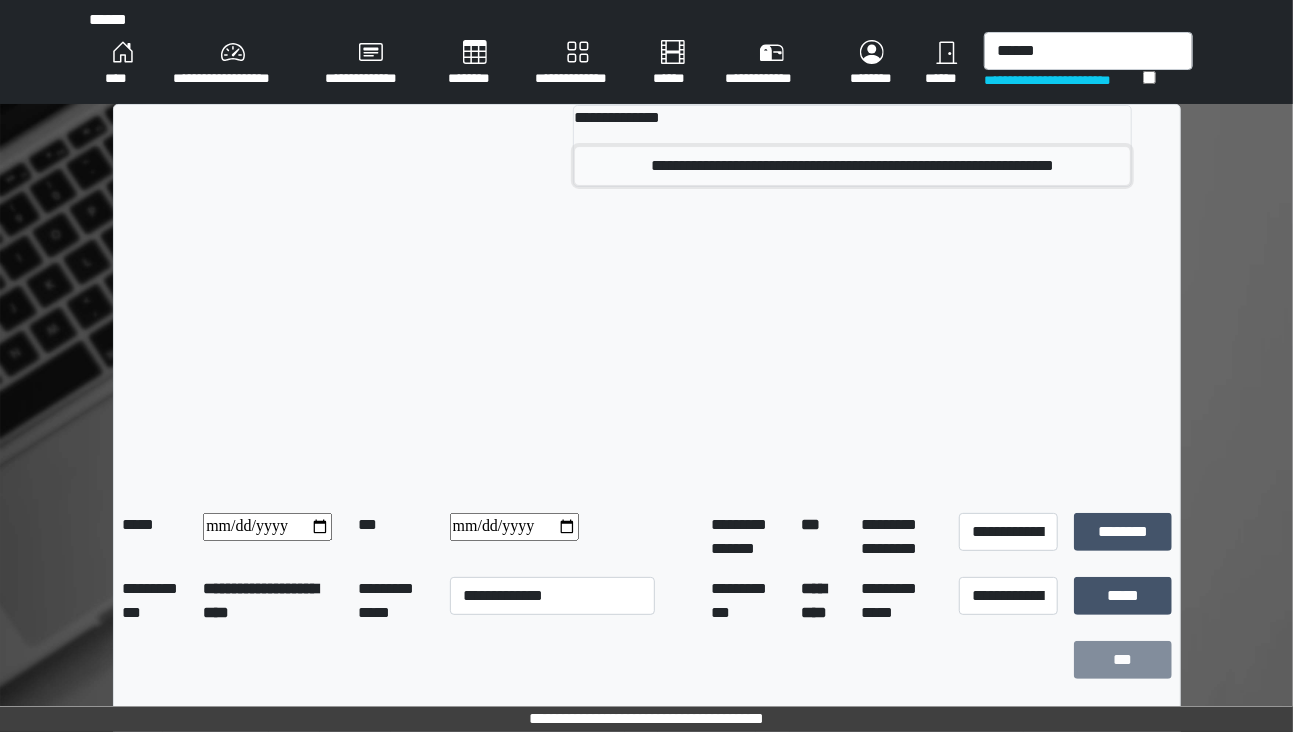 click on "**********" at bounding box center (852, 166) 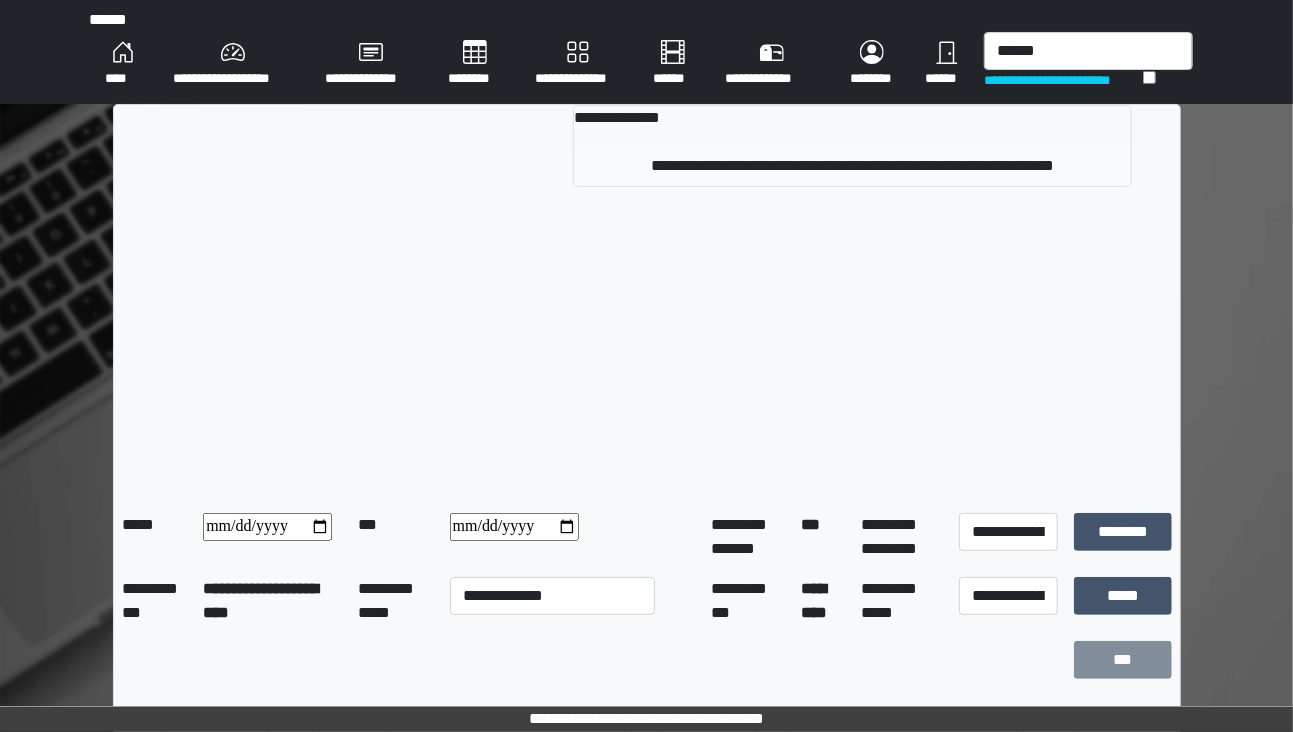 type 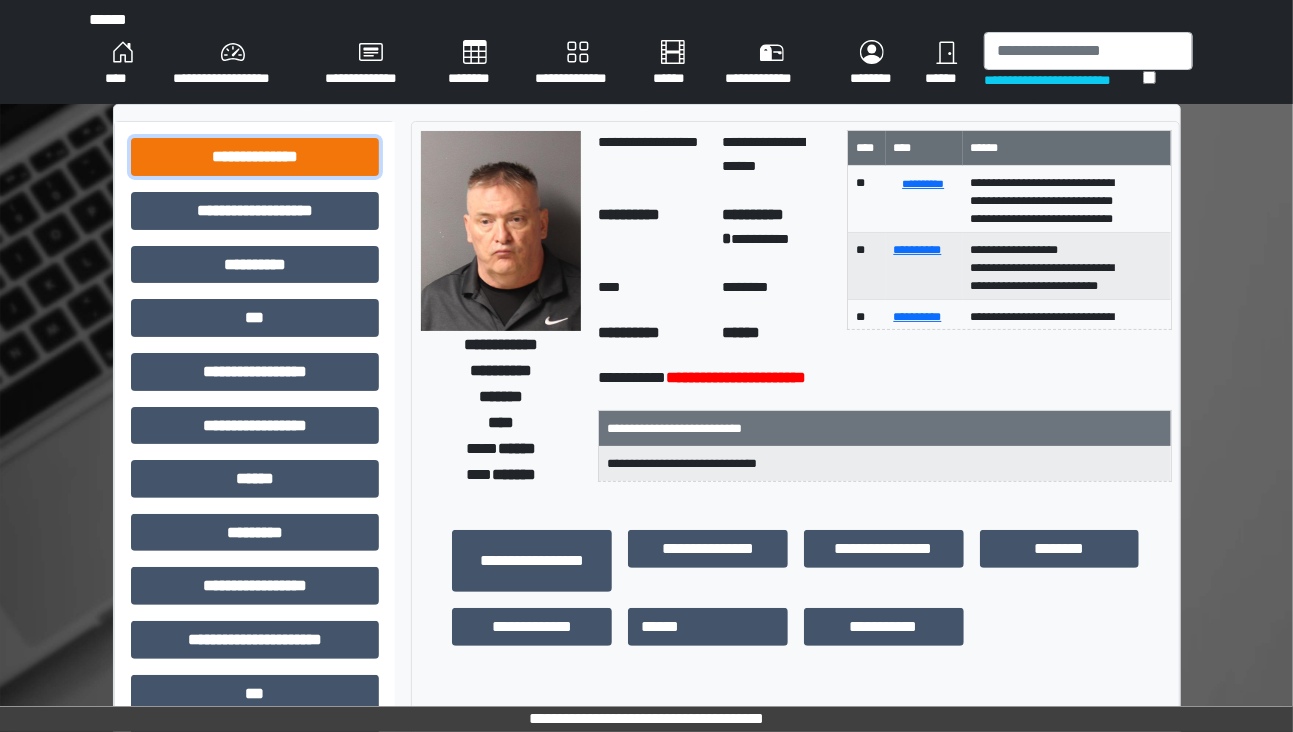 click on "**********" at bounding box center (255, 157) 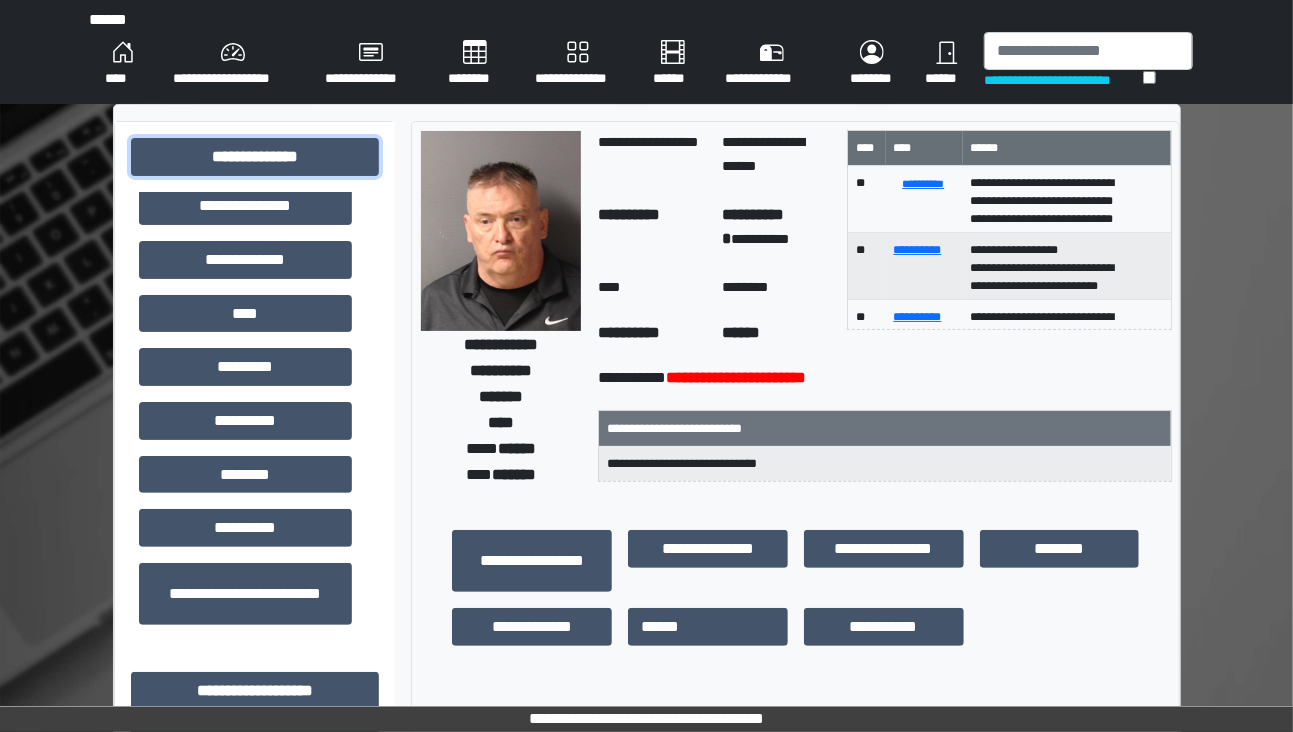 scroll, scrollTop: 323, scrollLeft: 0, axis: vertical 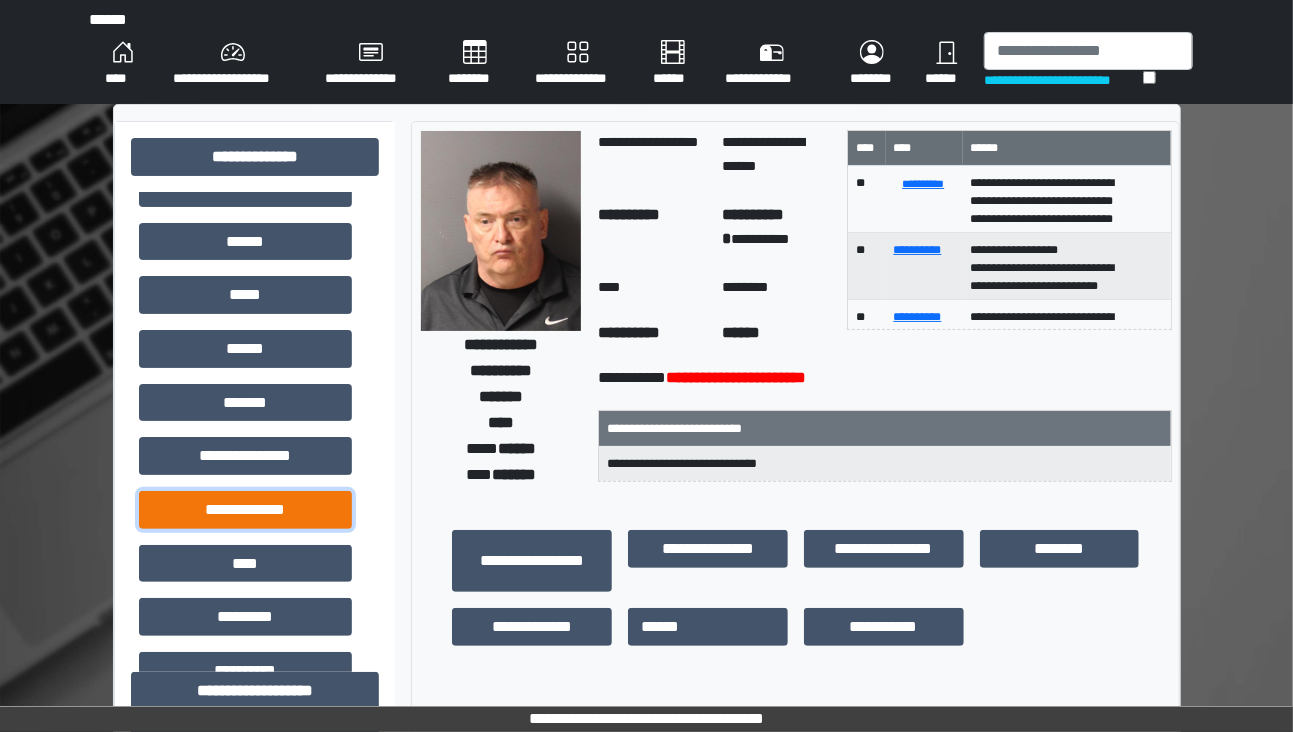 click on "**********" at bounding box center (245, 510) 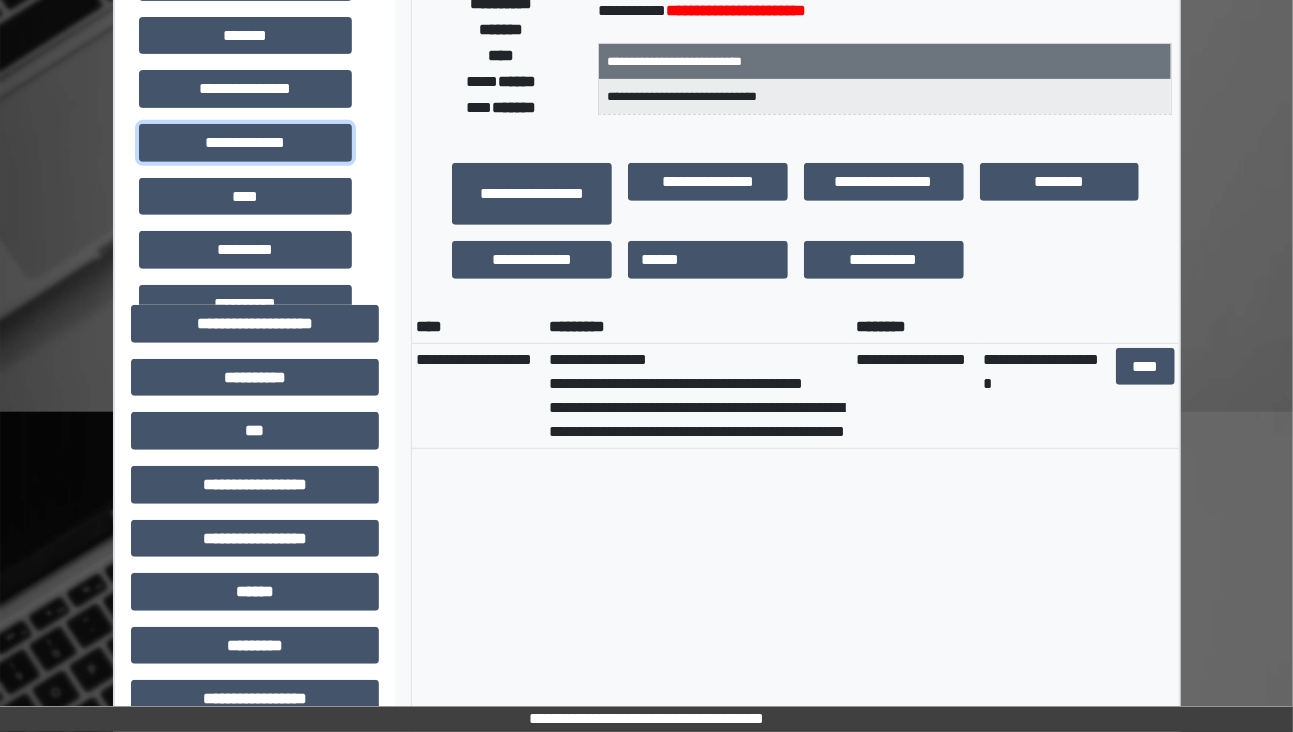 scroll, scrollTop: 499, scrollLeft: 0, axis: vertical 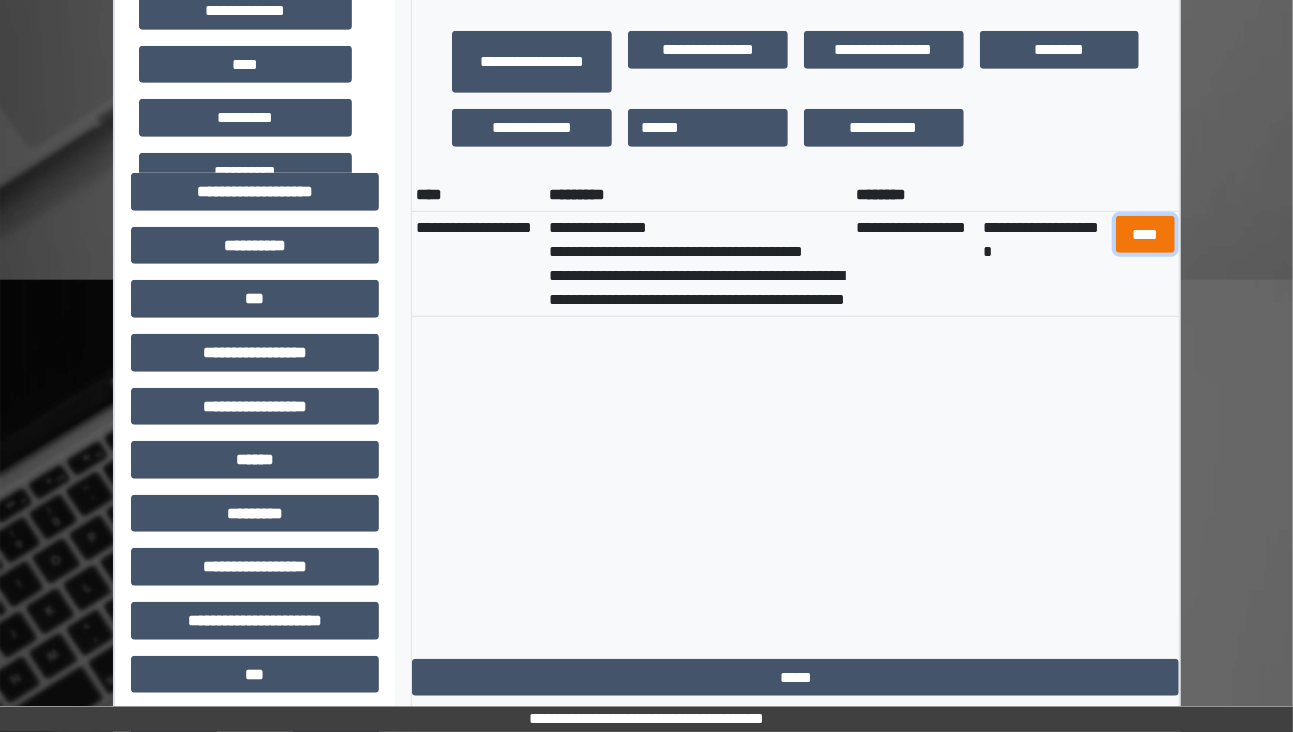 click on "****" at bounding box center [1145, 235] 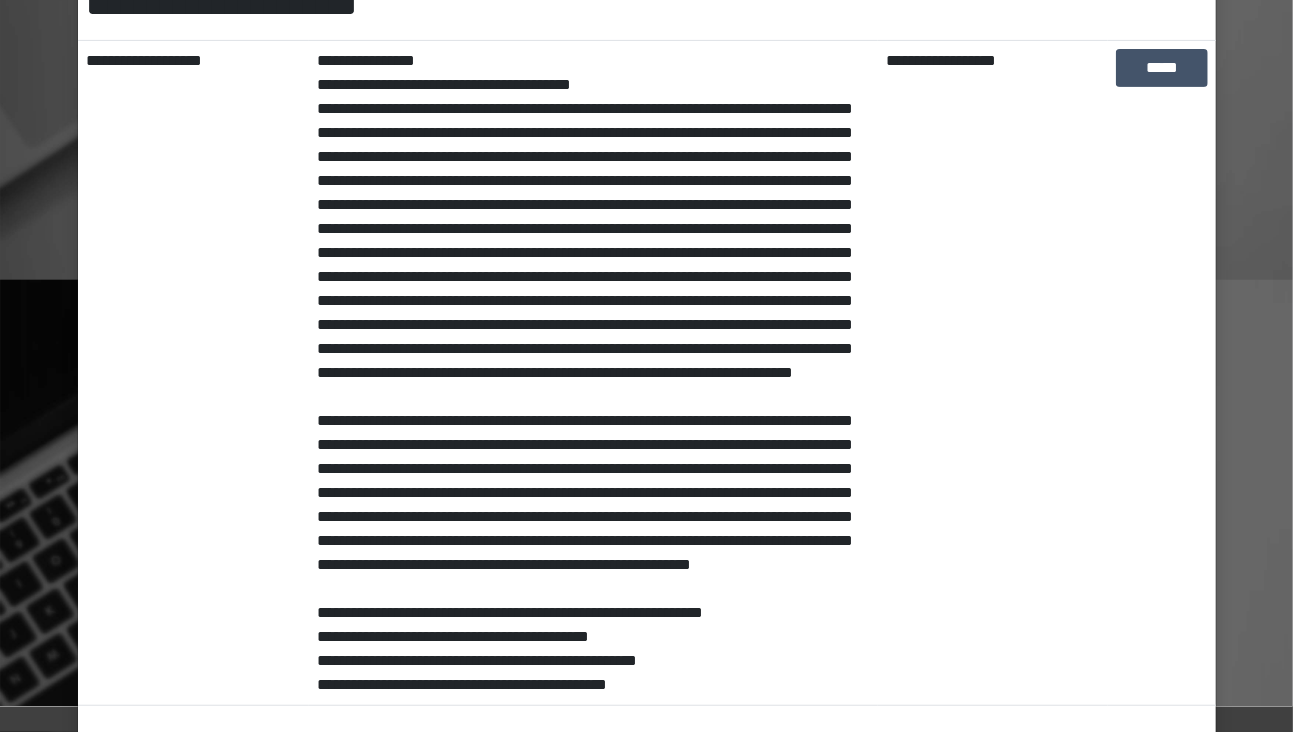 scroll, scrollTop: 580, scrollLeft: 0, axis: vertical 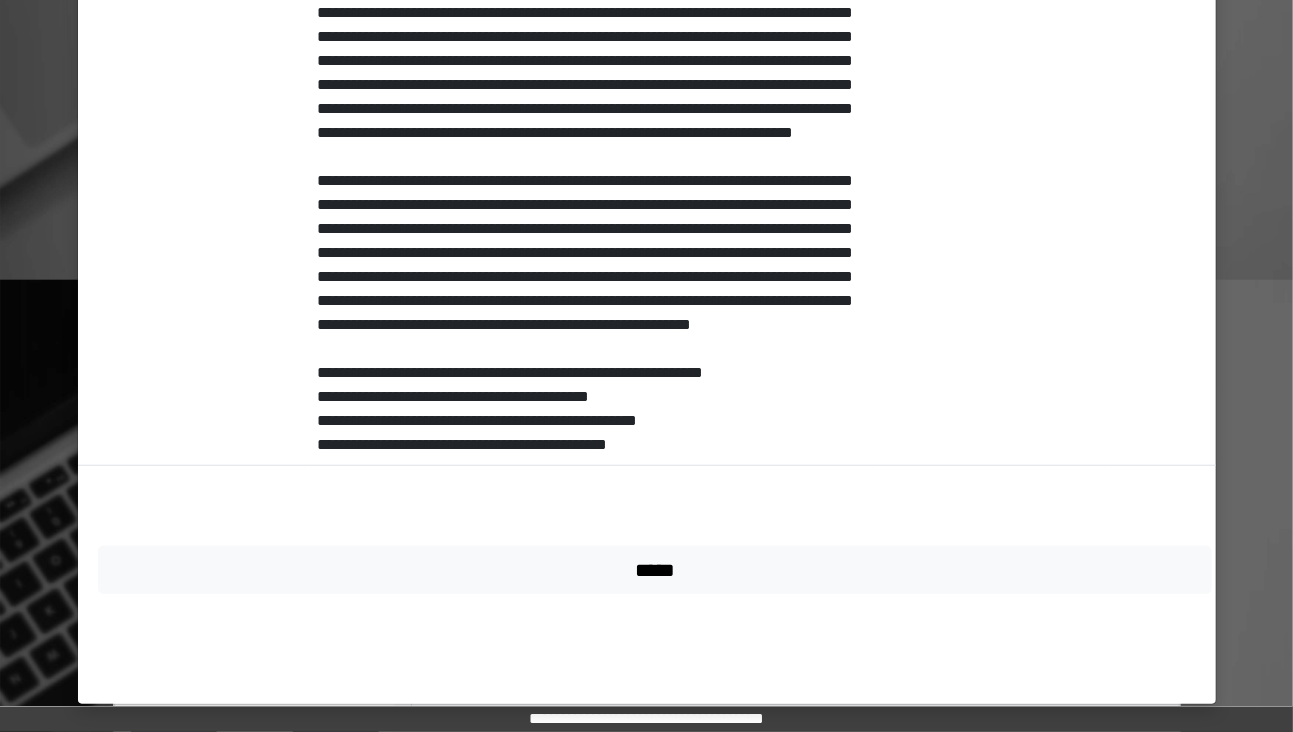 type 